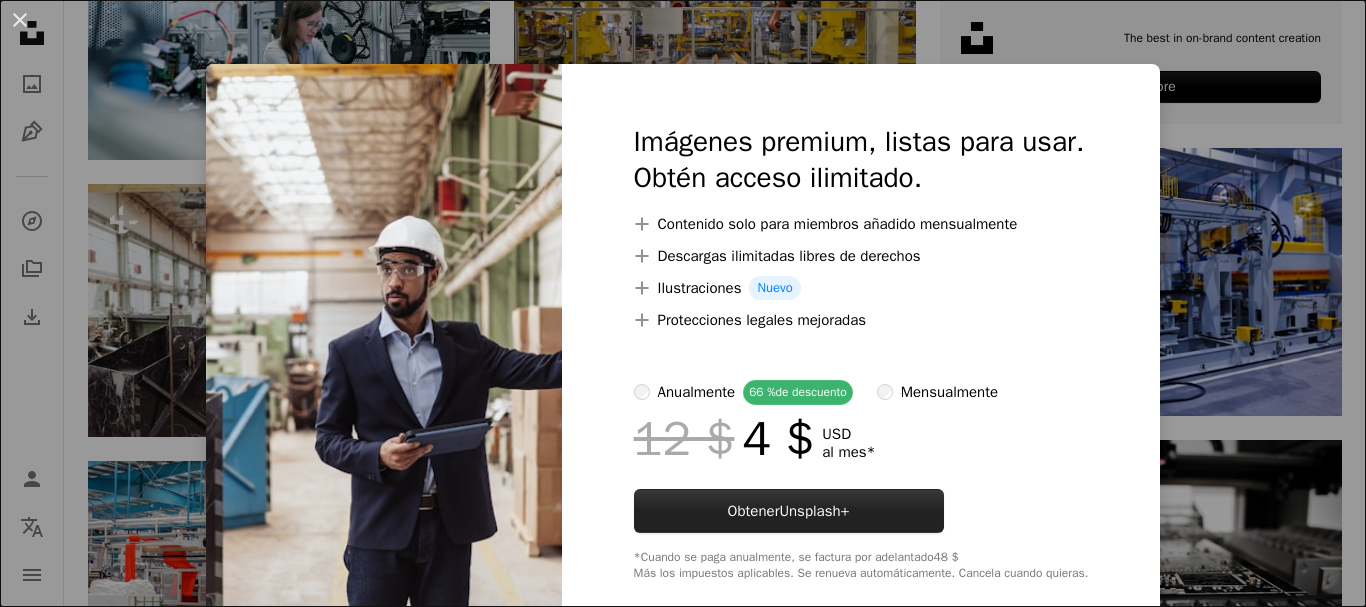 scroll, scrollTop: 900, scrollLeft: 0, axis: vertical 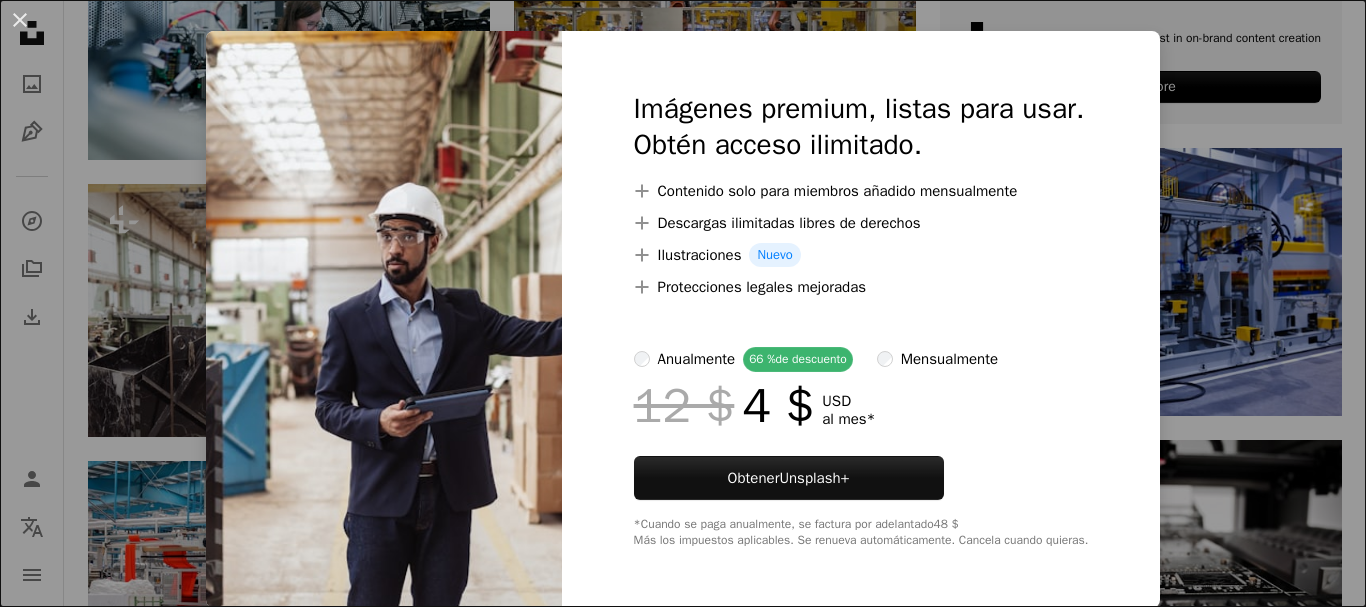 click on "An X shape Imágenes premium, listas para usar. Obtén acceso ilimitado. A plus sign Contenido solo para miembros añadido mensualmente A plus sign Descargas ilimitadas libres de derechos A plus sign Ilustraciones  Nuevo A plus sign Protecciones legales mejoradas anualmente 66 %  de descuento mensualmente 12 $   4 $ USD al mes * Obtener  Unsplash+ *Cuando se paga anualmente, se factura por adelantado  48 $ Más los impuestos aplicables. Se renueva automáticamente. Cancela cuando quieras." at bounding box center [683, 303] 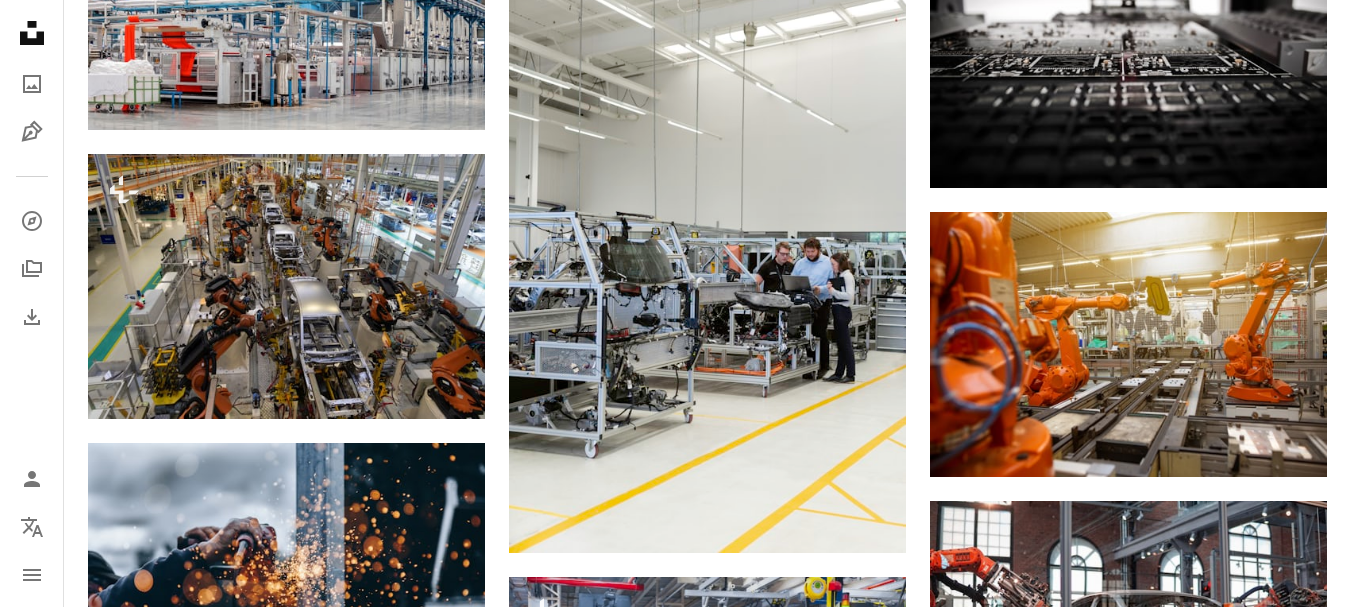 scroll, scrollTop: 1400, scrollLeft: 0, axis: vertical 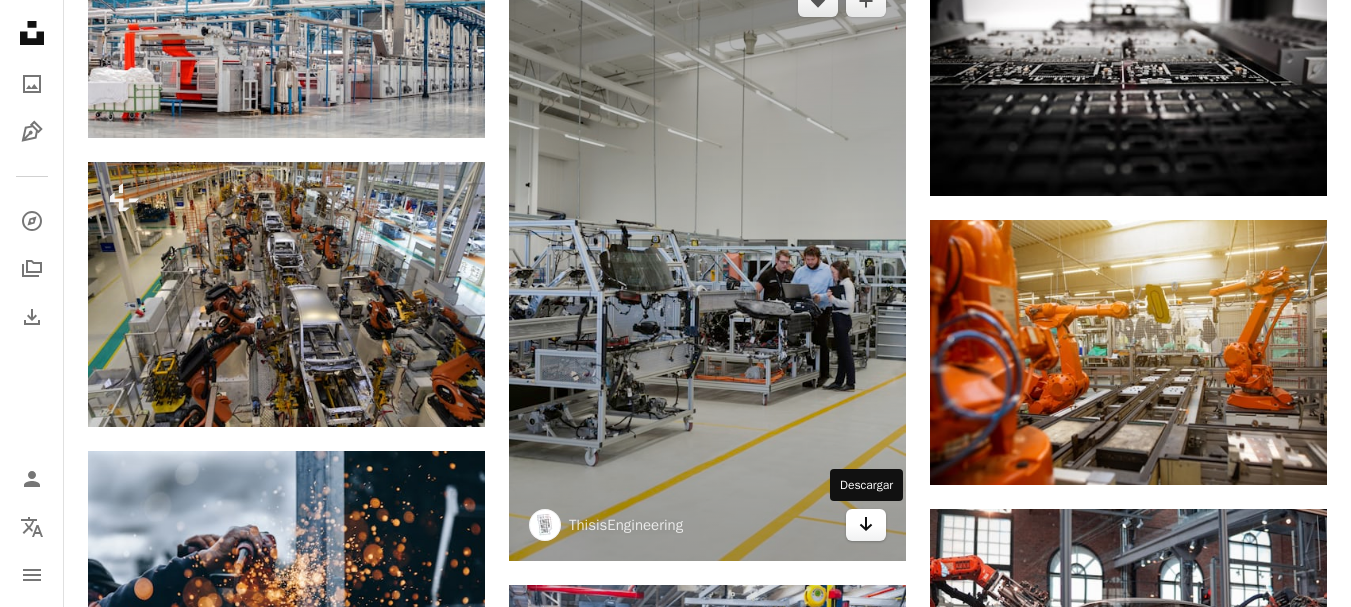 click on "Arrow pointing down" 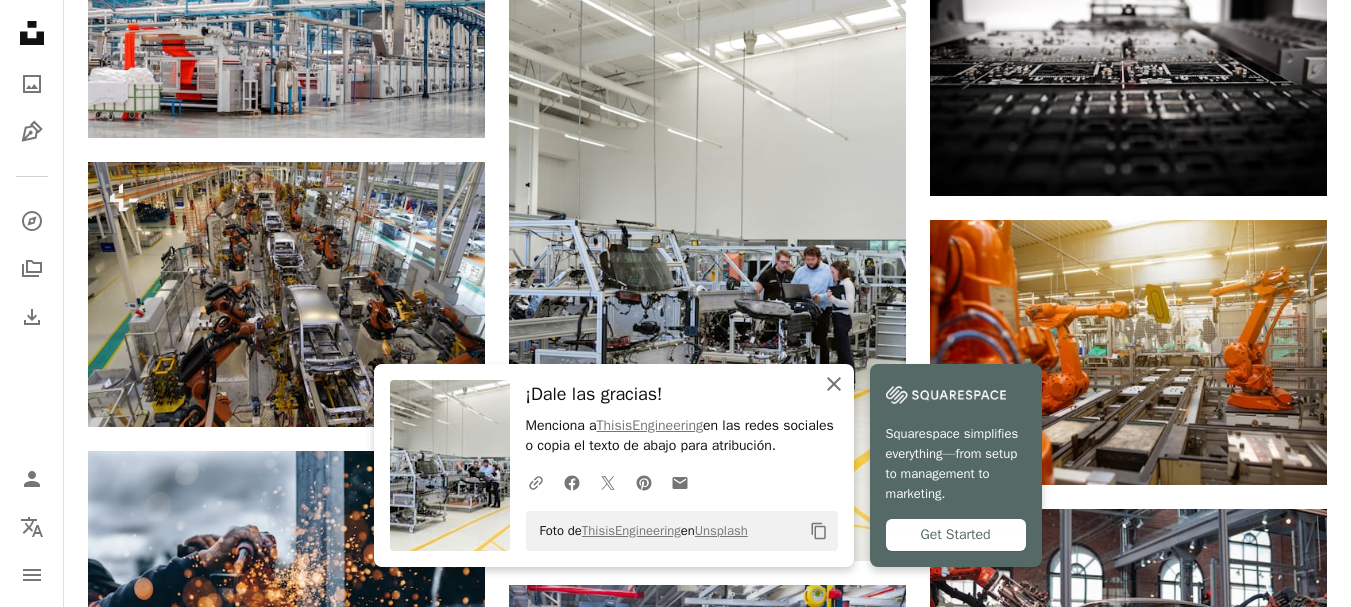 click on "An X shape" 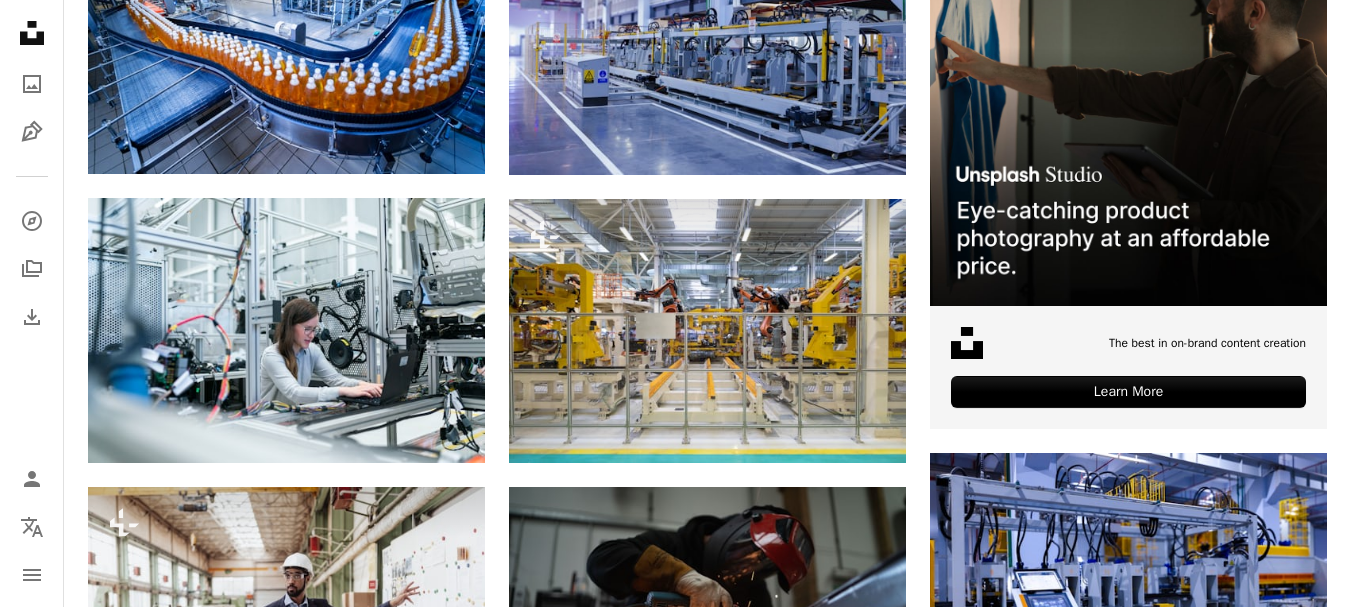 scroll, scrollTop: 0, scrollLeft: 0, axis: both 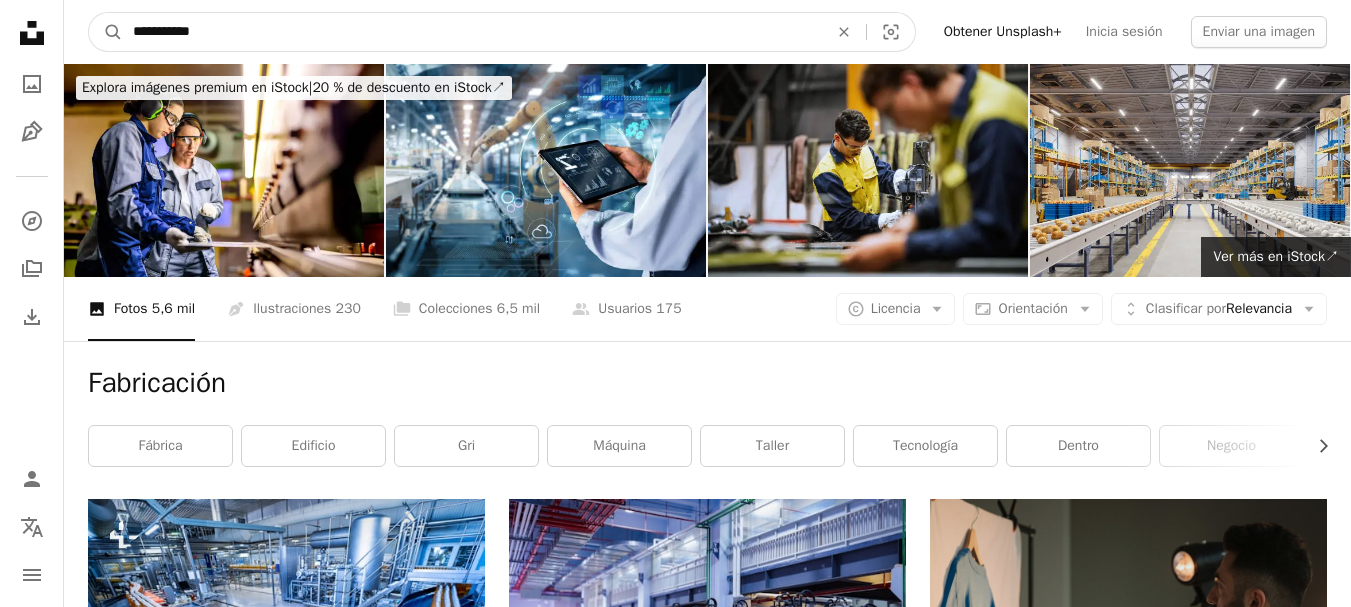 drag, startPoint x: 212, startPoint y: 35, endPoint x: 24, endPoint y: 35, distance: 188 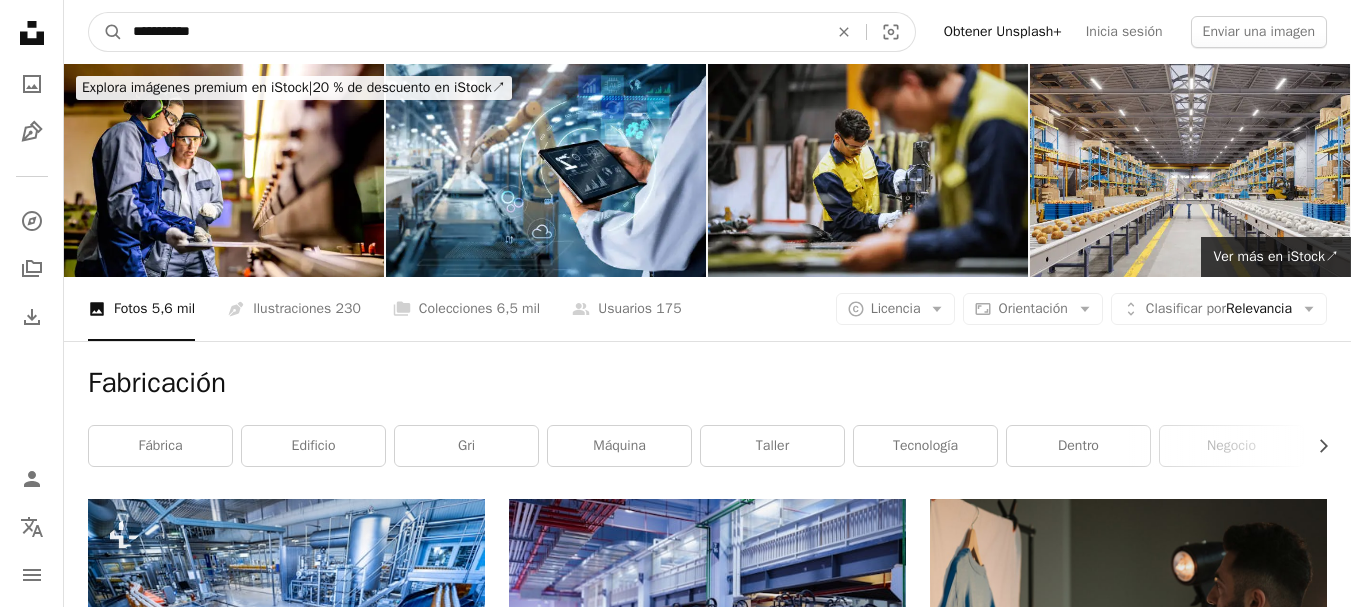 type on "**********" 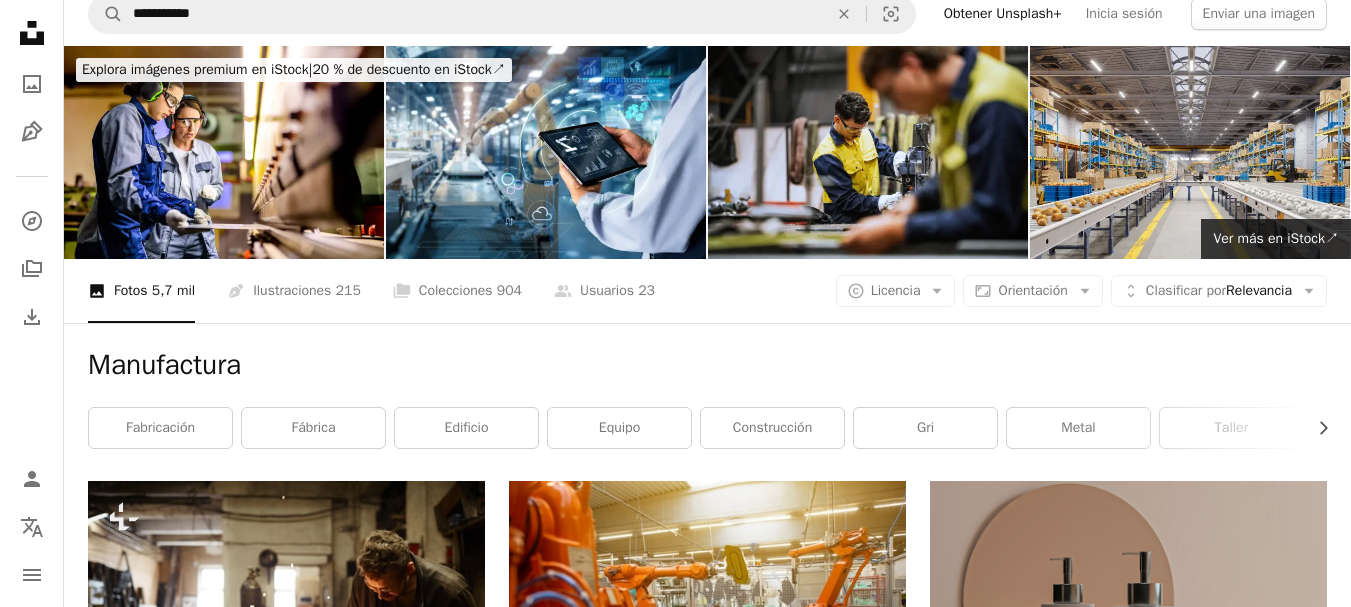 scroll, scrollTop: 0, scrollLeft: 0, axis: both 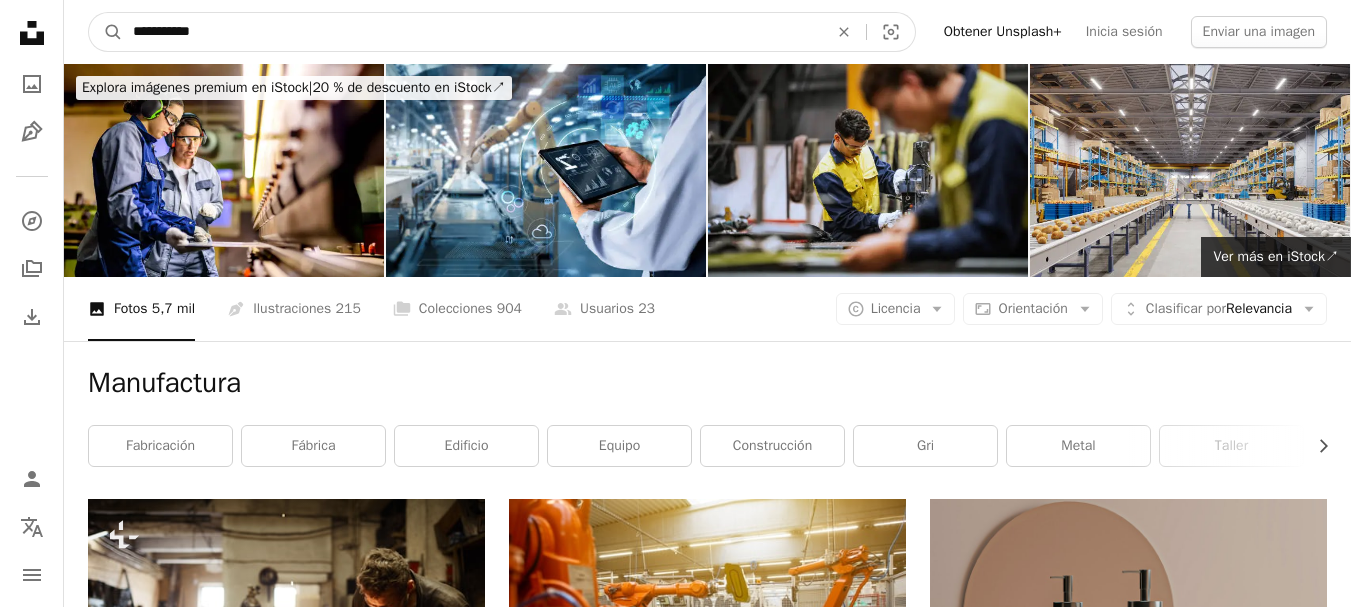 drag, startPoint x: 232, startPoint y: 28, endPoint x: 74, endPoint y: 32, distance: 158.05063 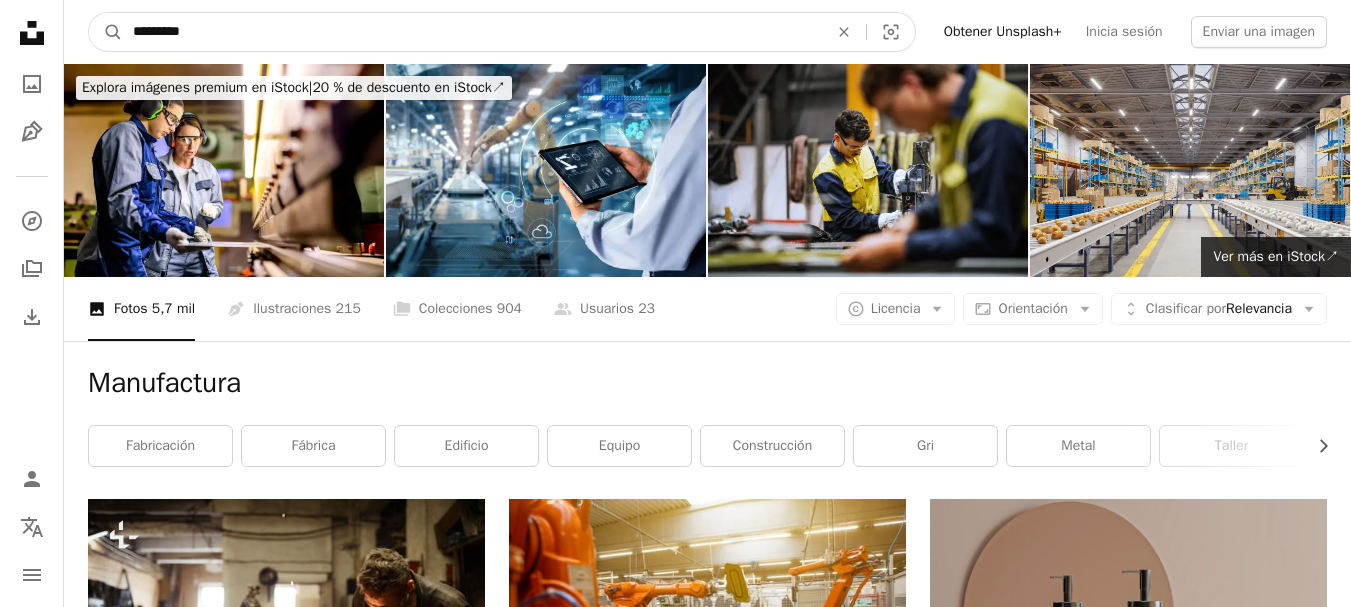 type on "*********" 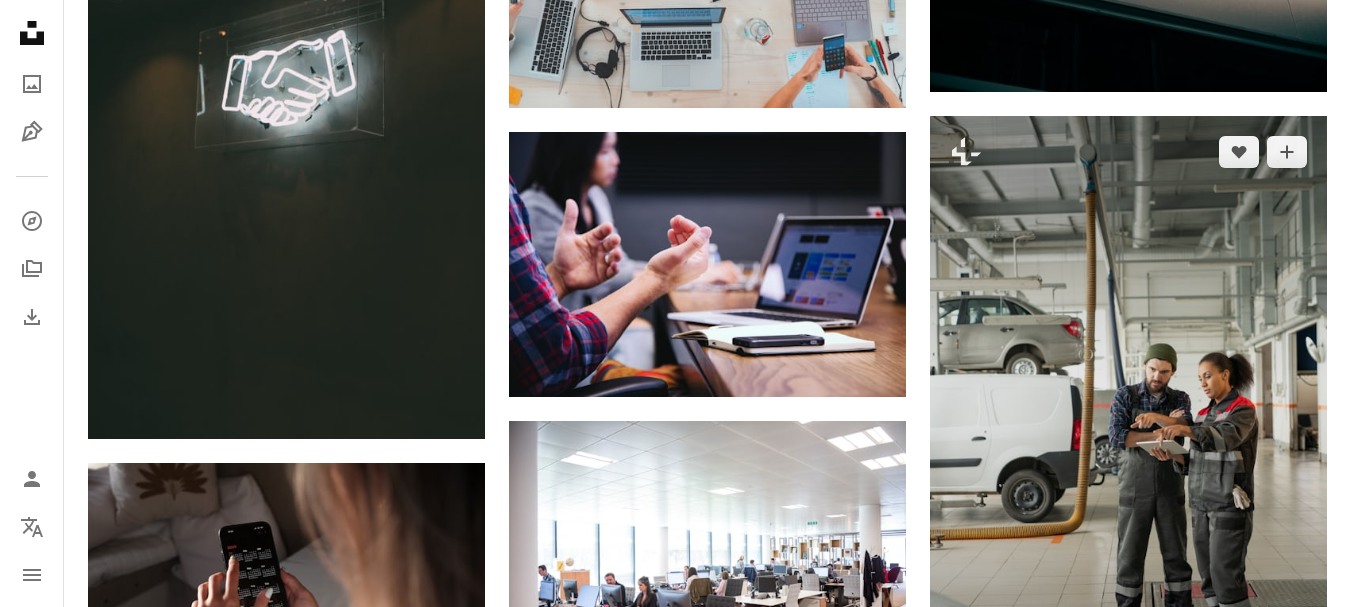 scroll, scrollTop: 1300, scrollLeft: 0, axis: vertical 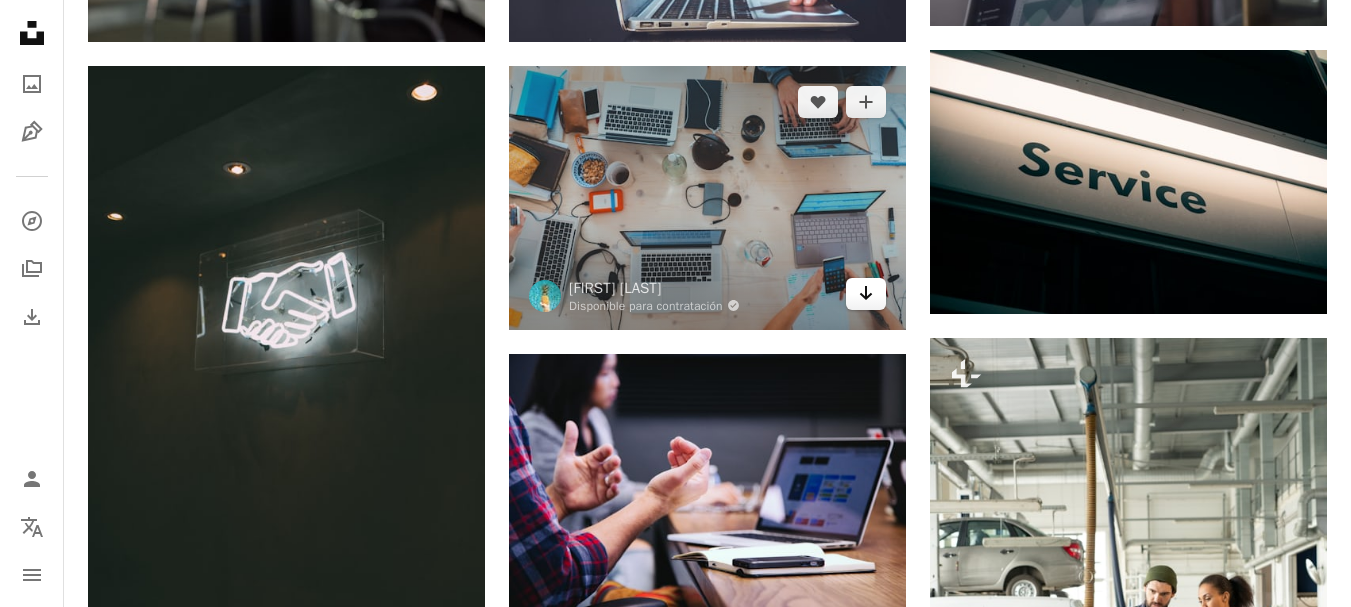 click on "Arrow pointing down" 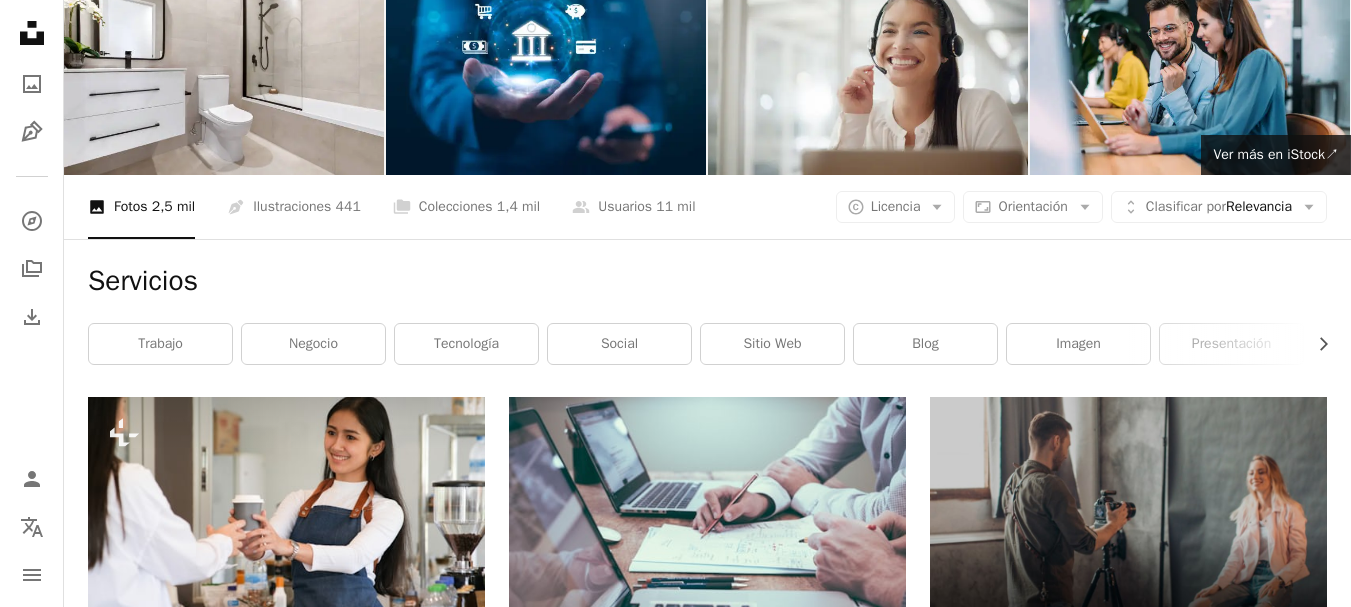 scroll, scrollTop: 0, scrollLeft: 0, axis: both 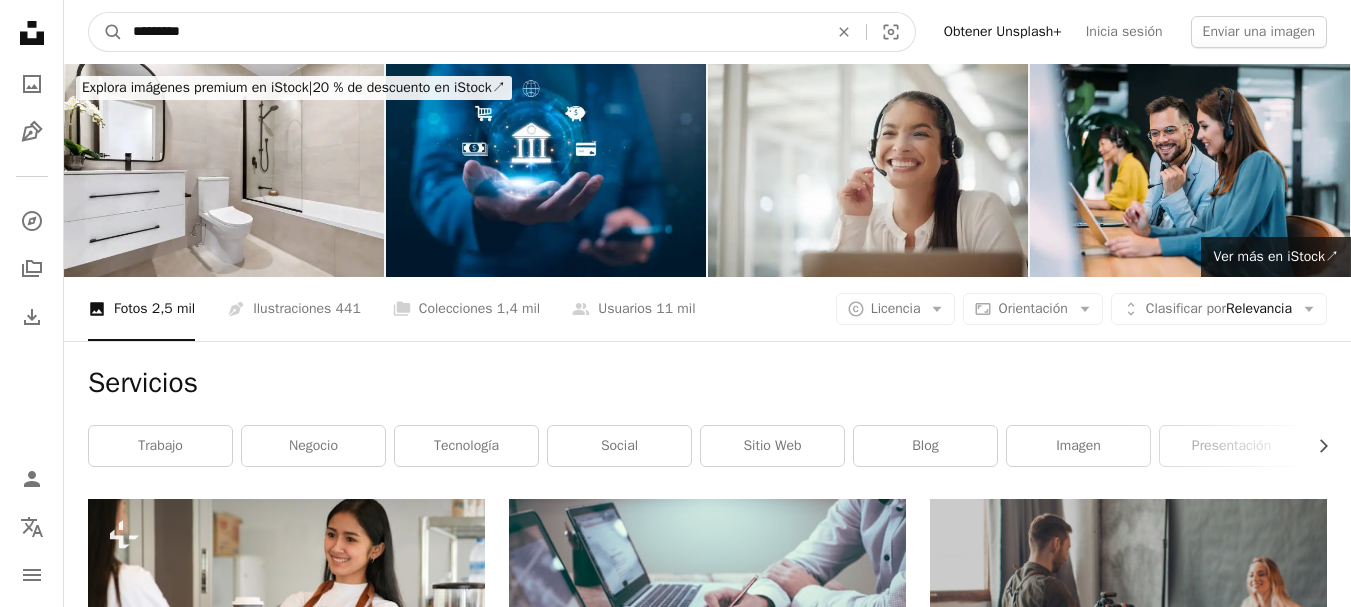 drag, startPoint x: 281, startPoint y: 21, endPoint x: 47, endPoint y: 37, distance: 234.54637 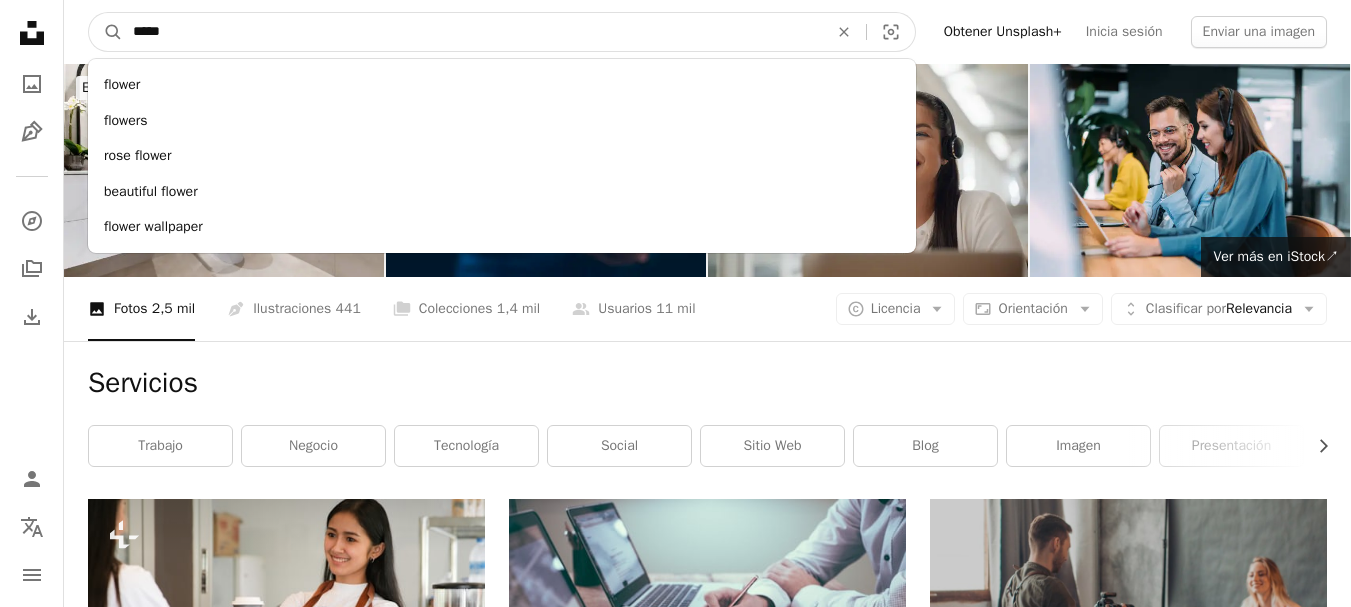 type on "*****" 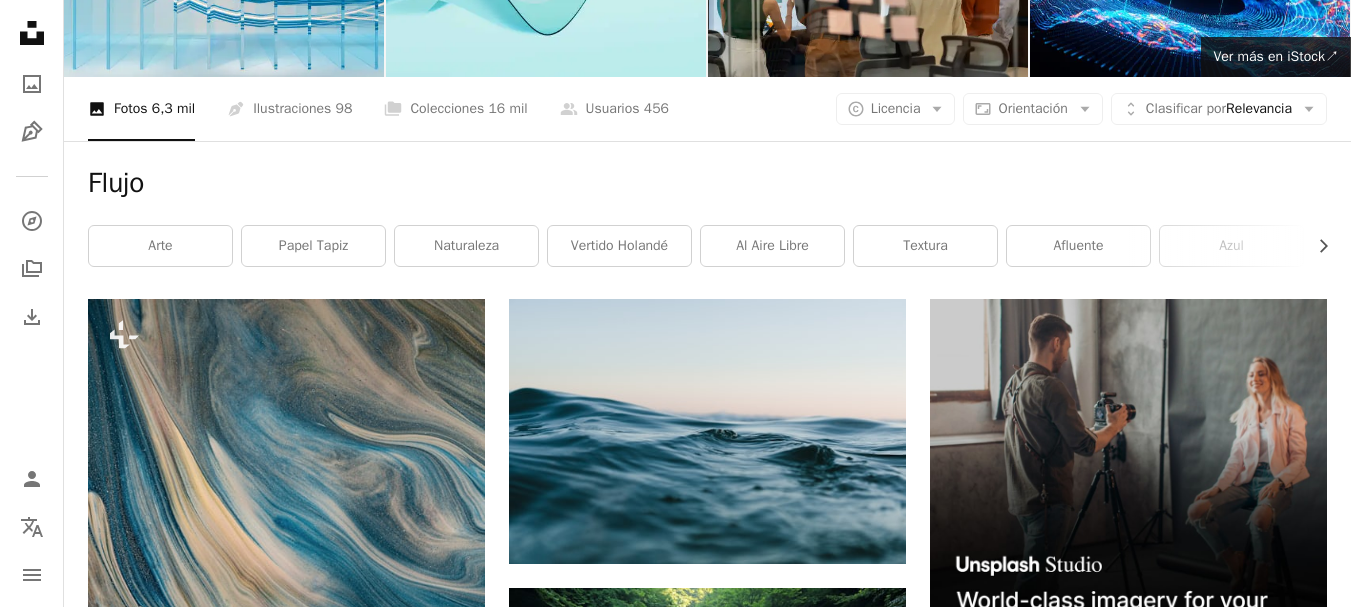 scroll, scrollTop: 0, scrollLeft: 0, axis: both 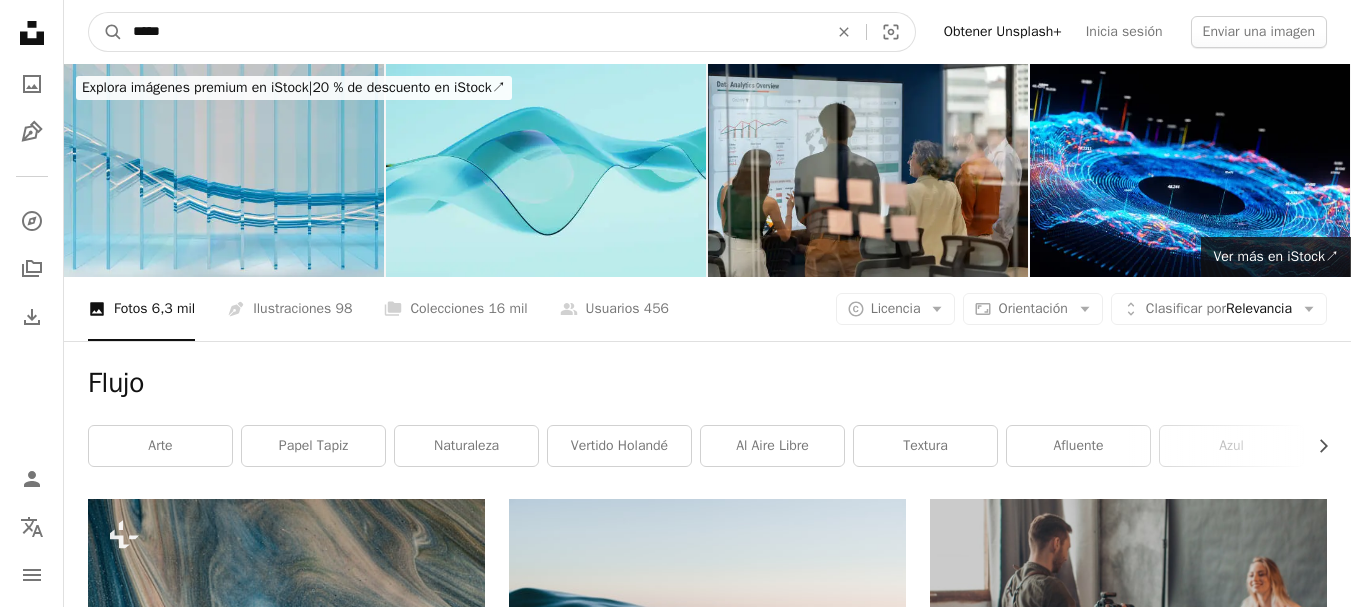 drag, startPoint x: 289, startPoint y: 47, endPoint x: 70, endPoint y: 21, distance: 220.53798 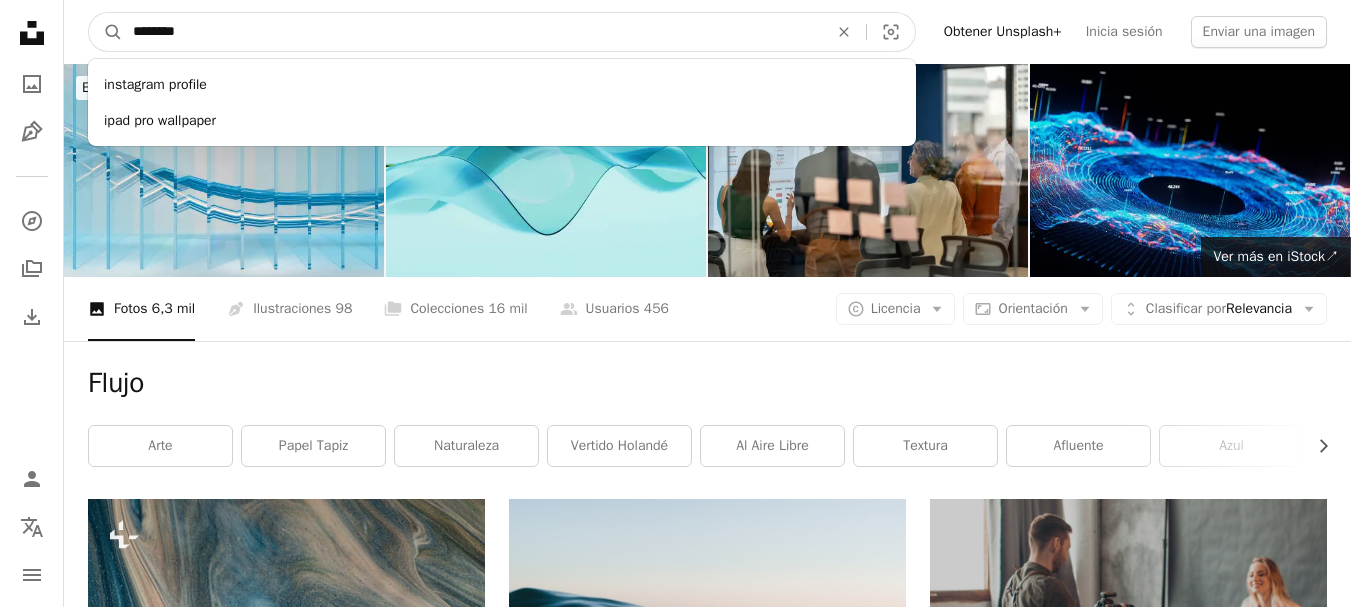 type on "*********" 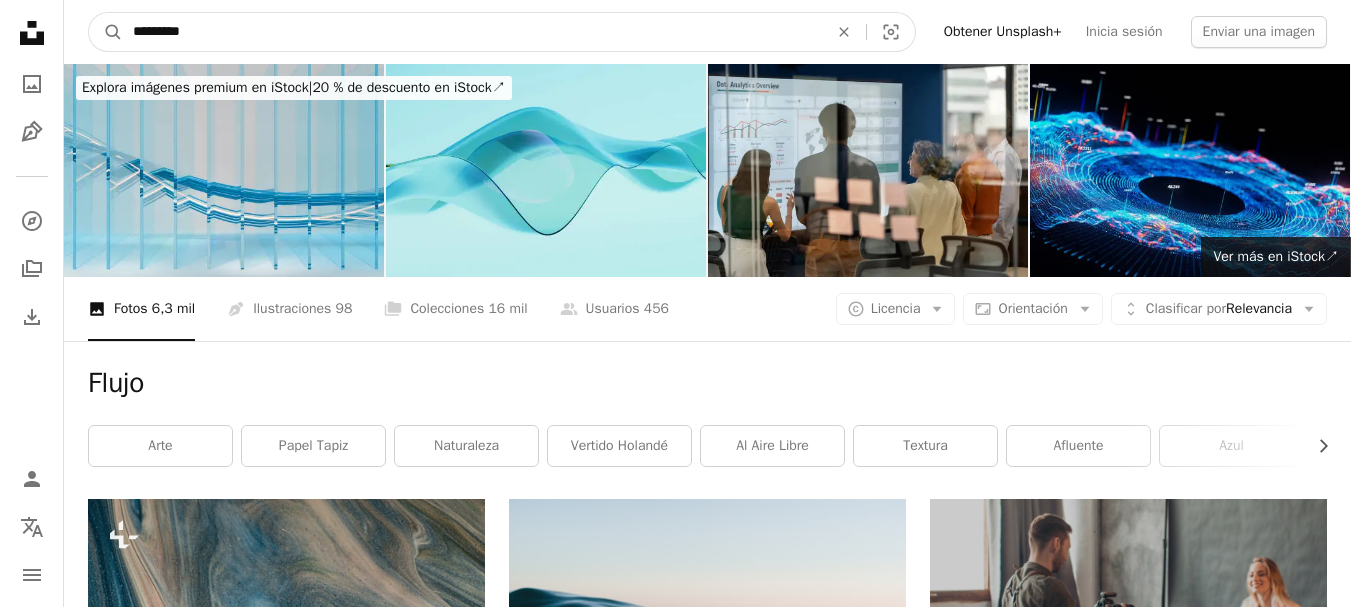 click on "A magnifying glass" at bounding box center [106, 32] 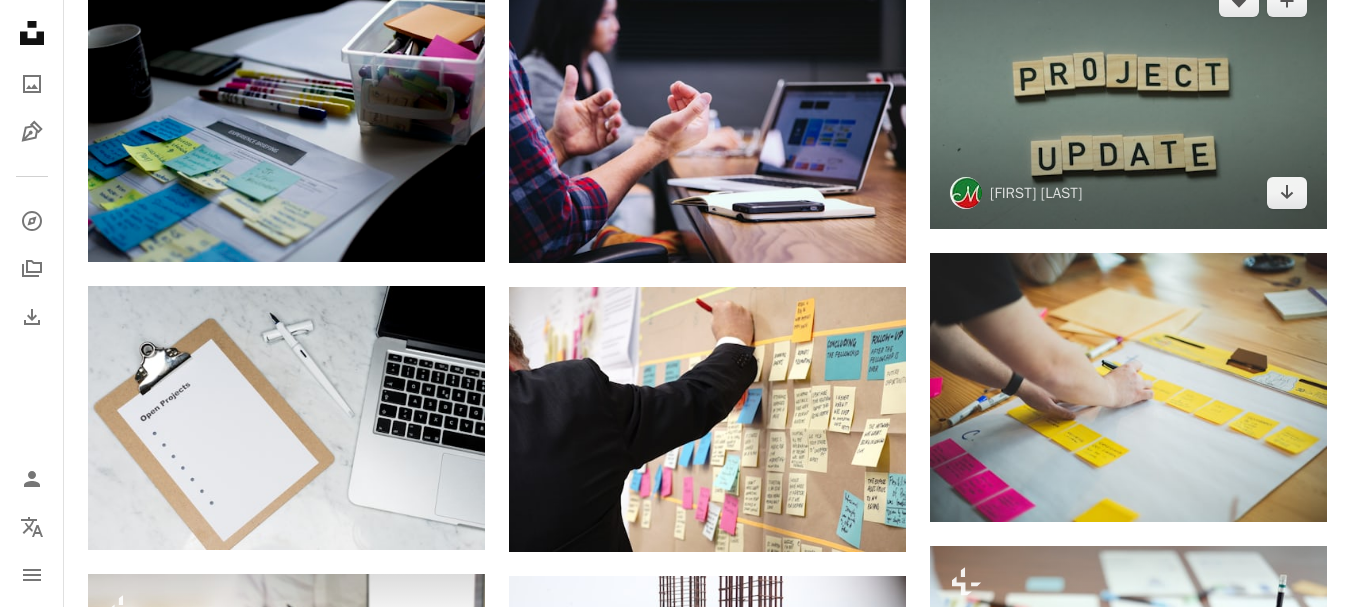 scroll, scrollTop: 1100, scrollLeft: 0, axis: vertical 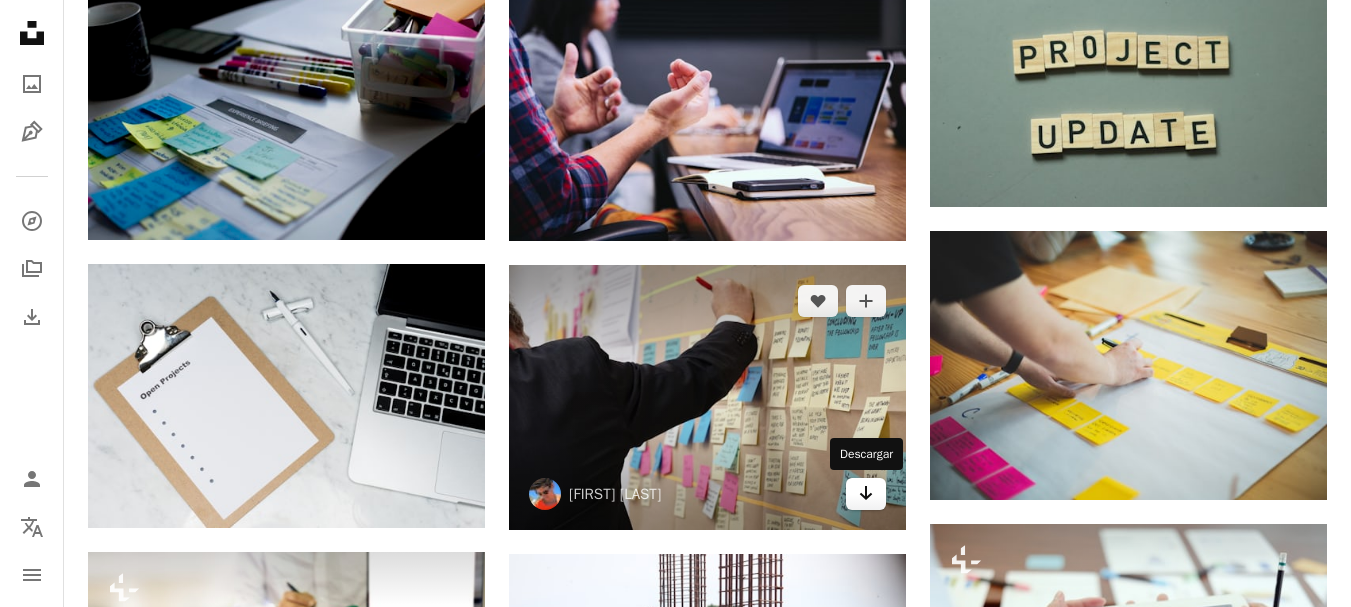 click on "Arrow pointing down" at bounding box center (866, 494) 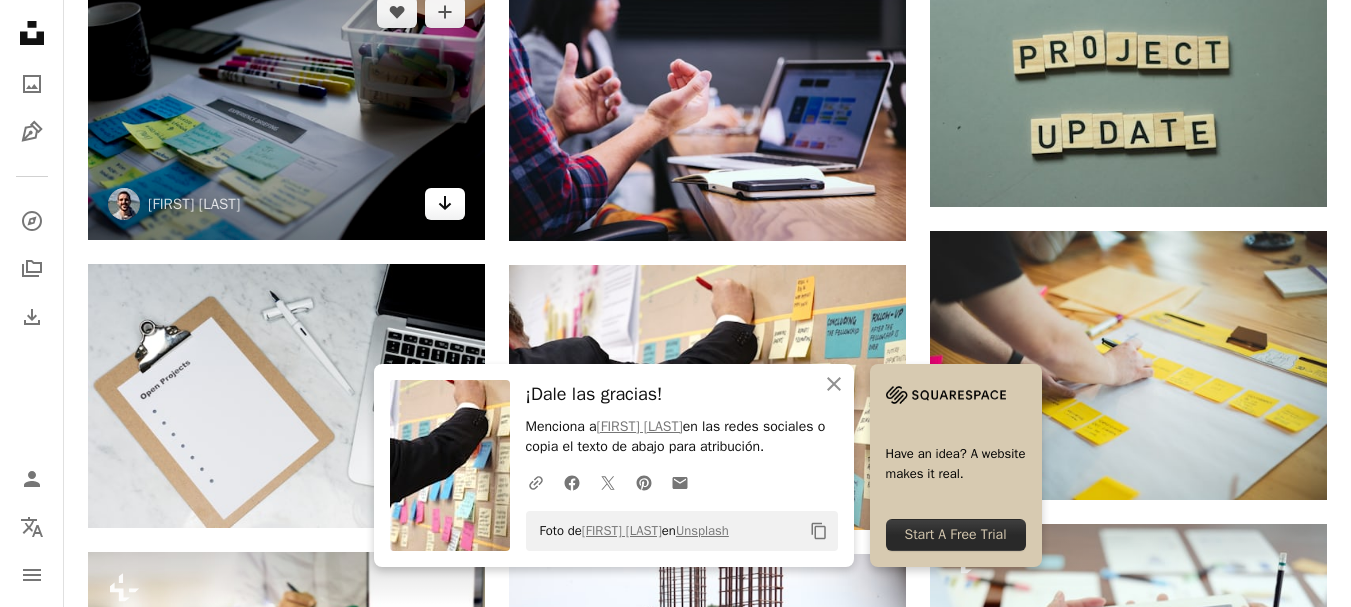 click on "Arrow pointing down" at bounding box center (445, 204) 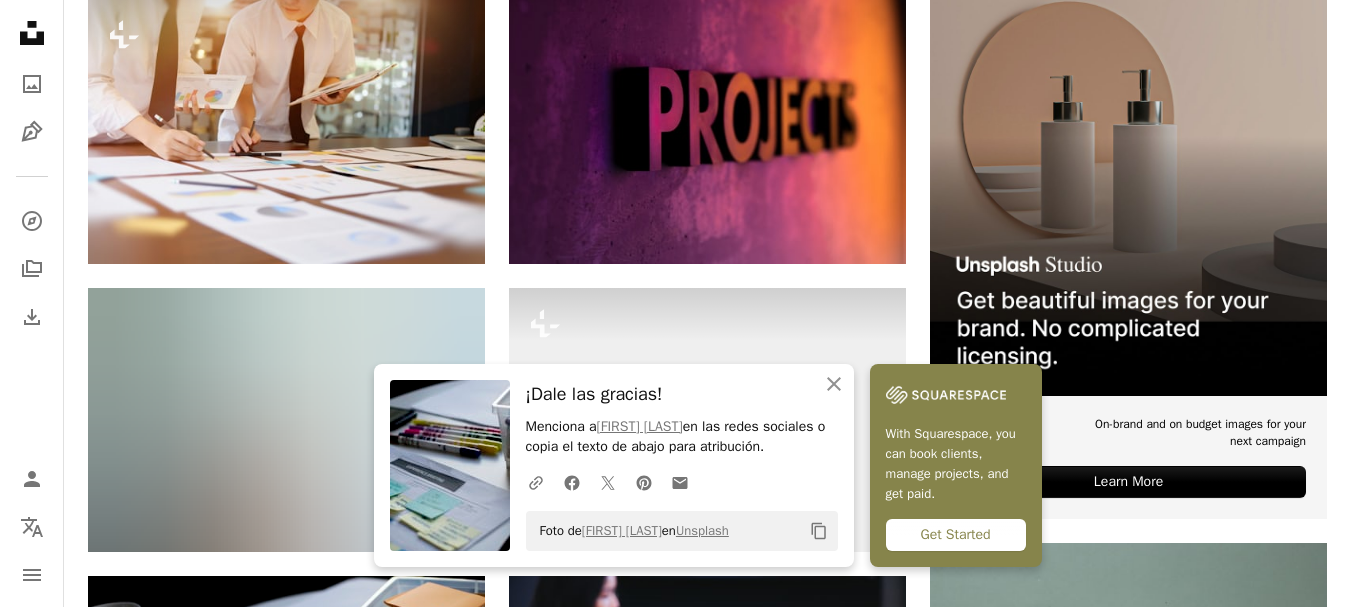 scroll, scrollTop: 0, scrollLeft: 0, axis: both 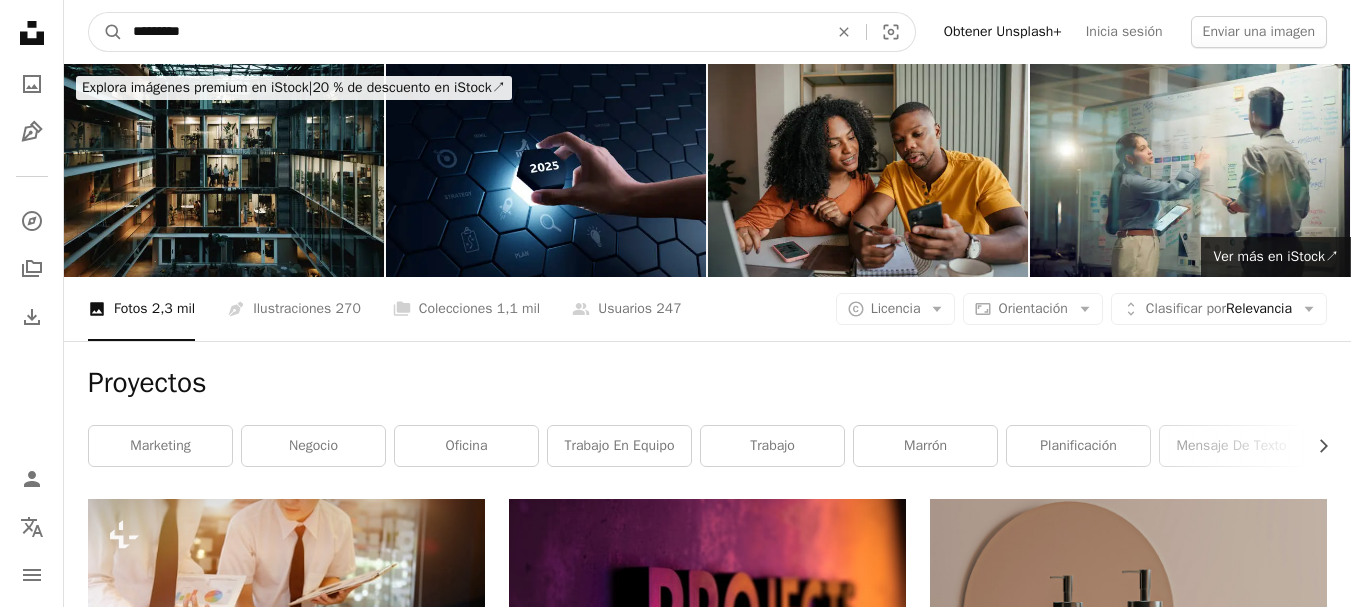 drag, startPoint x: 253, startPoint y: 37, endPoint x: 0, endPoint y: 8, distance: 254.65663 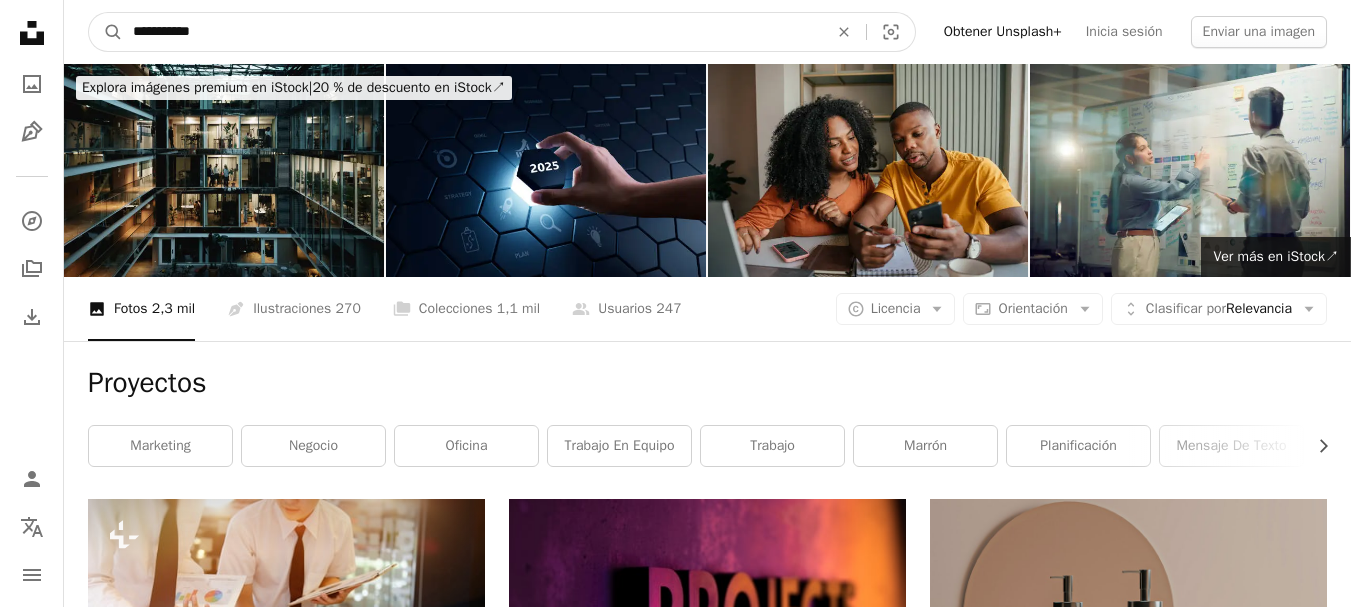 type on "**********" 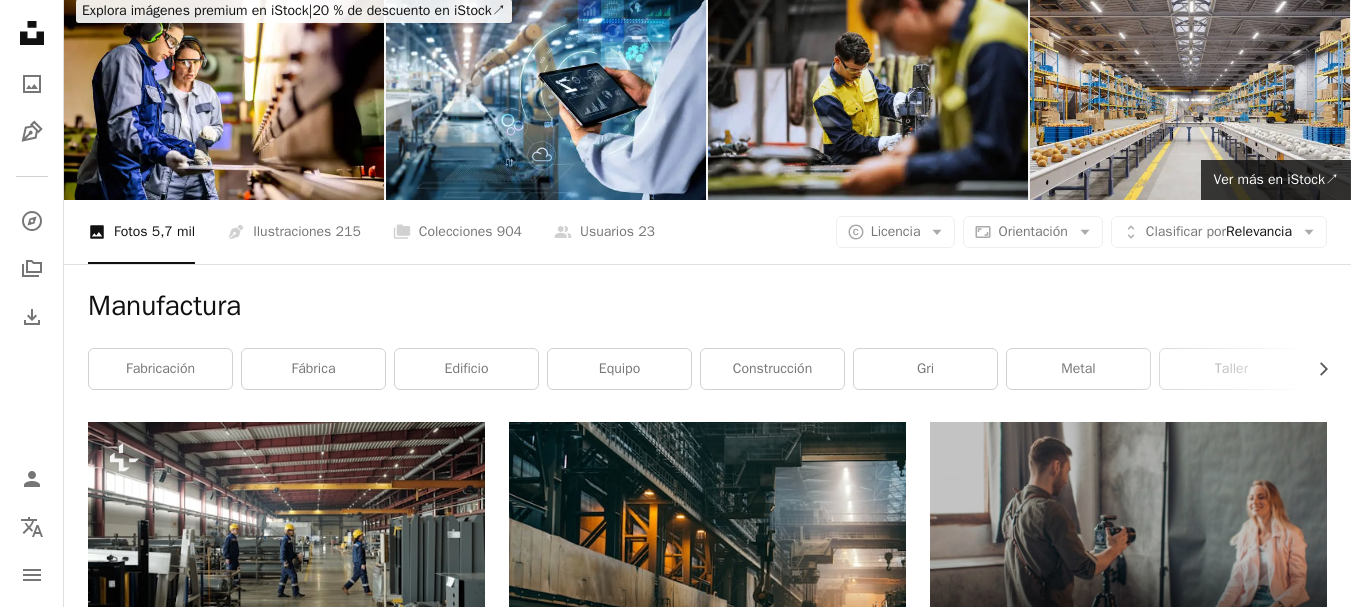 scroll, scrollTop: 0, scrollLeft: 0, axis: both 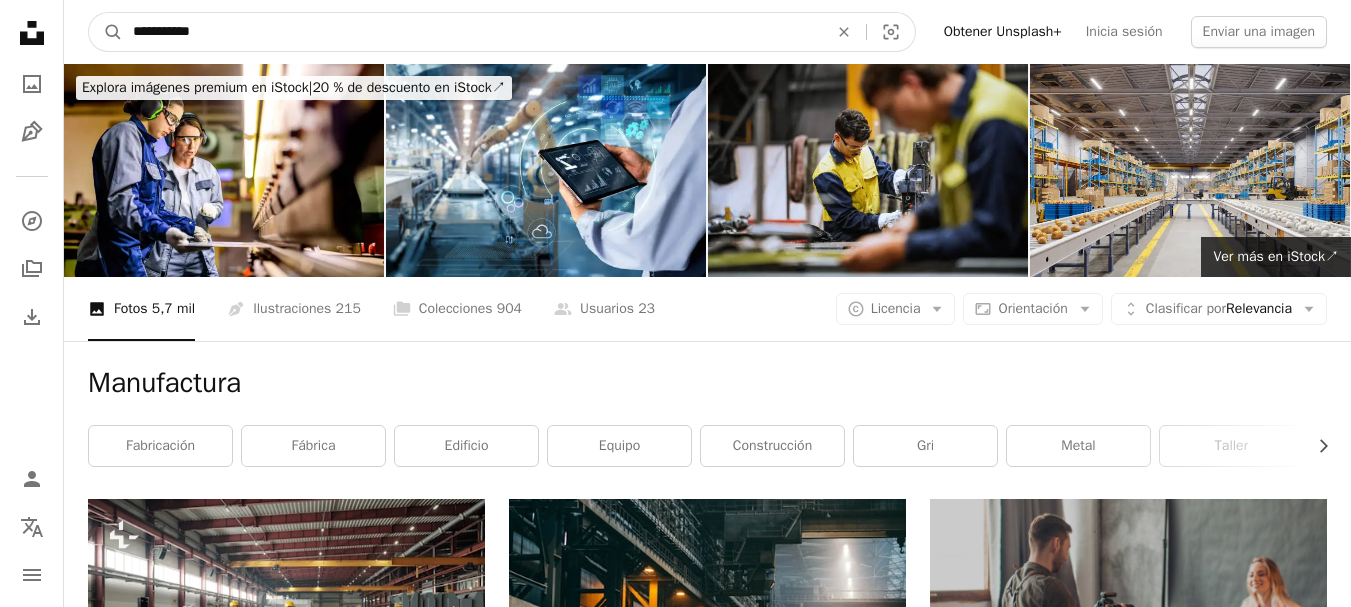 drag, startPoint x: 225, startPoint y: 30, endPoint x: 56, endPoint y: 28, distance: 169.01184 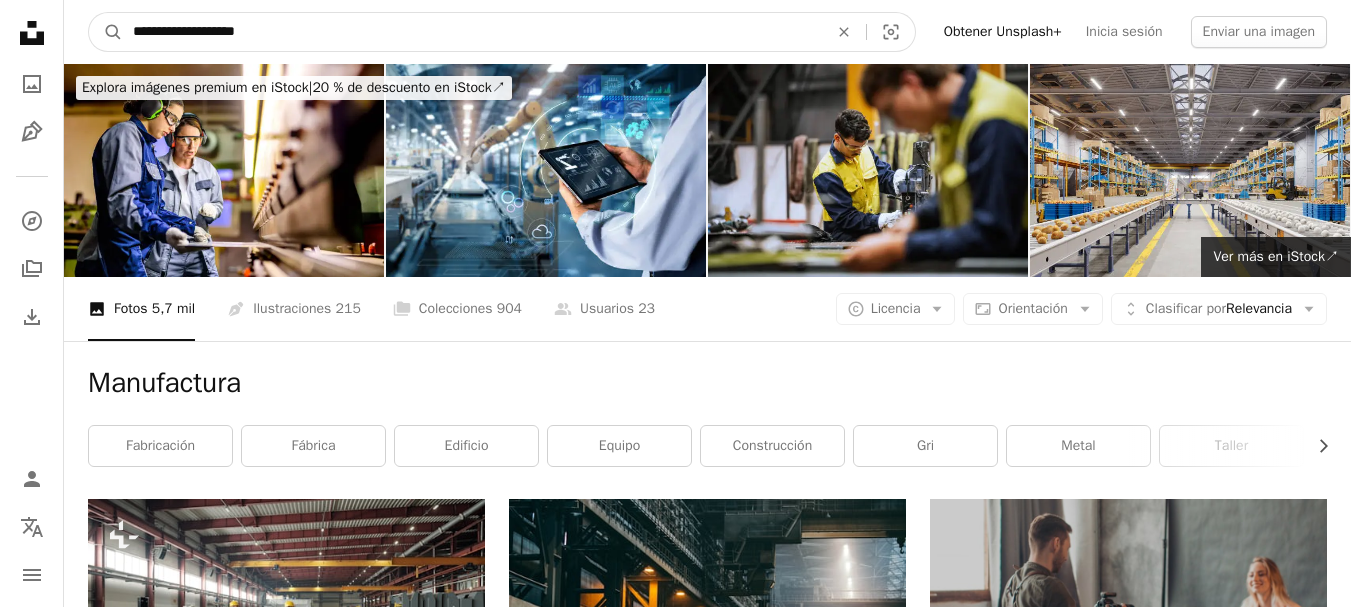 type on "**********" 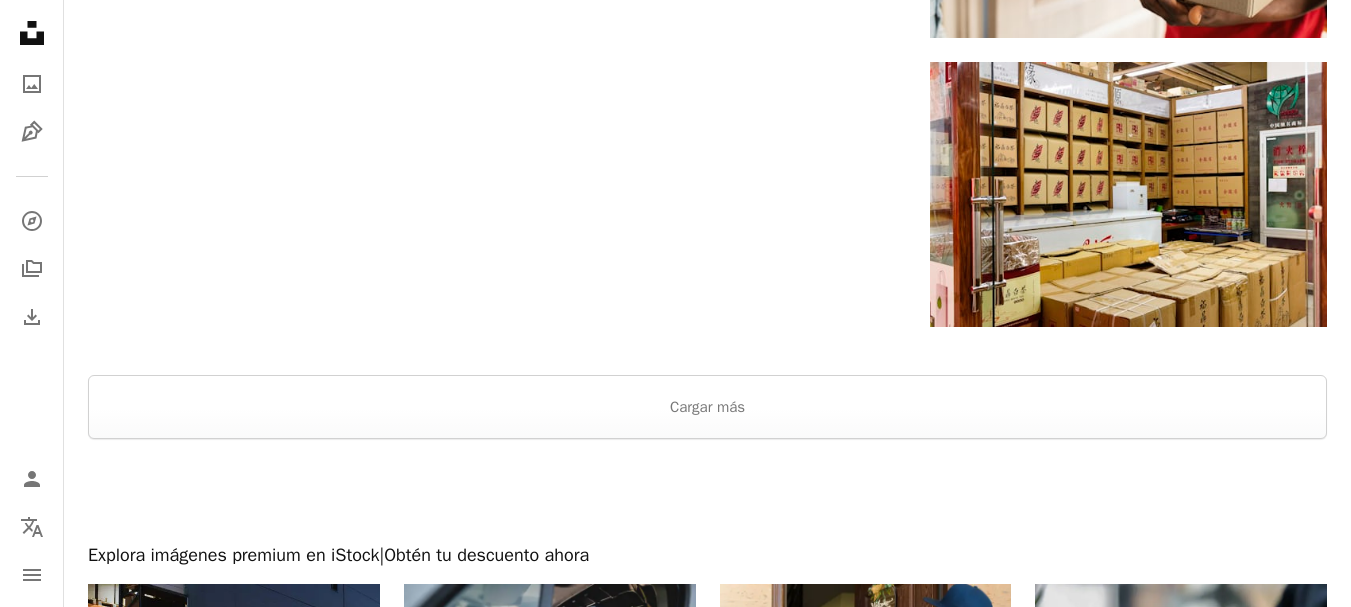 scroll, scrollTop: 3300, scrollLeft: 0, axis: vertical 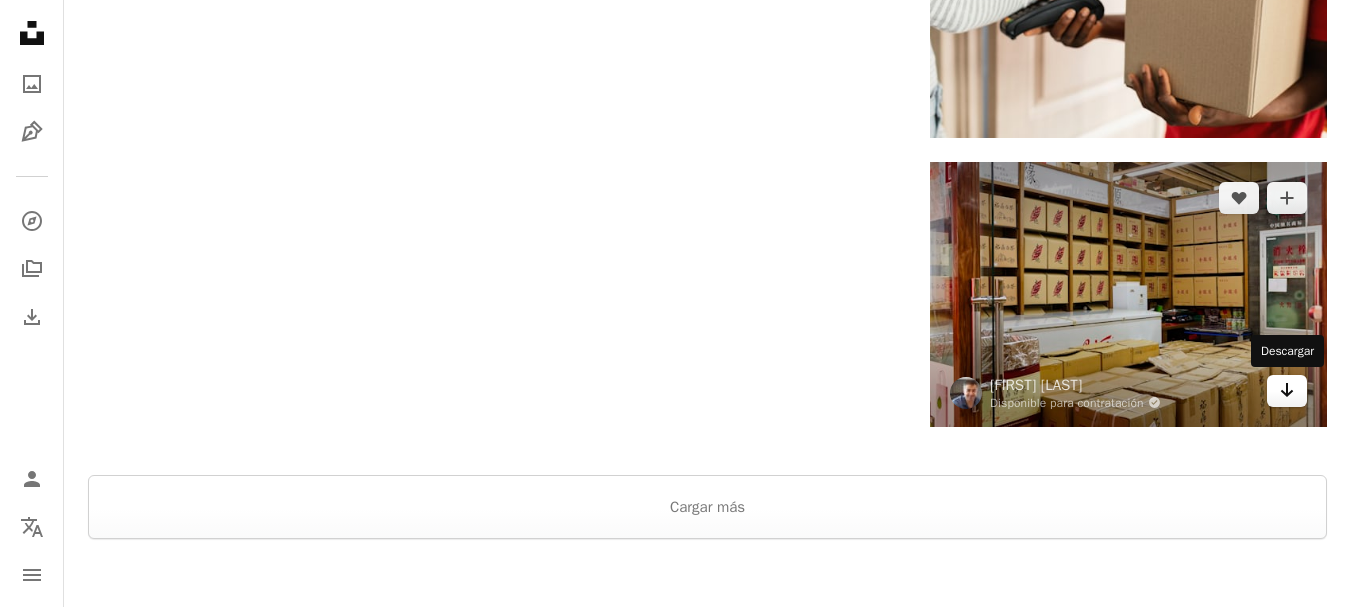 click on "Arrow pointing down" 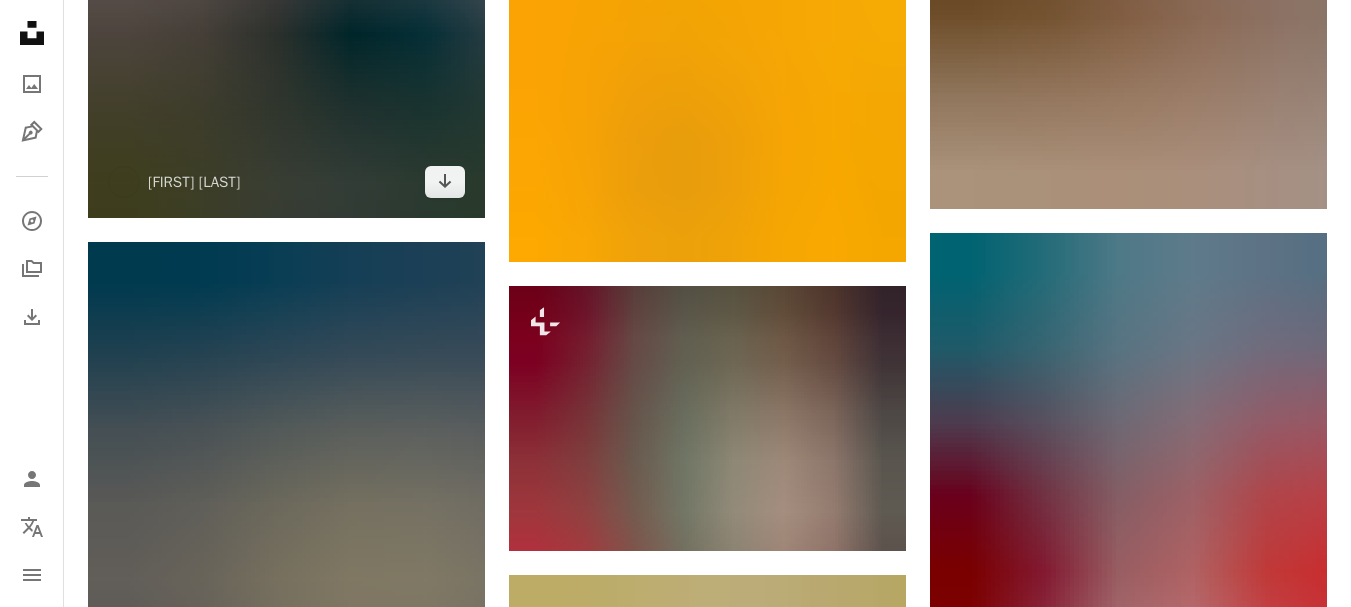 scroll, scrollTop: 1700, scrollLeft: 0, axis: vertical 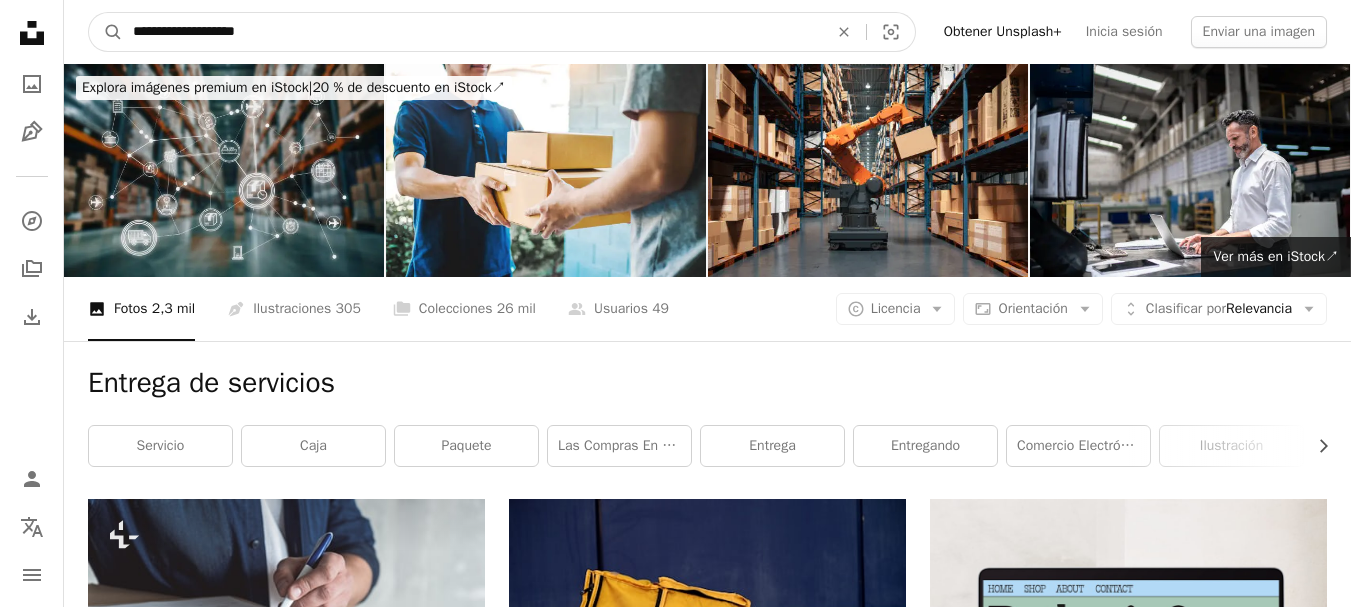 drag, startPoint x: 267, startPoint y: 32, endPoint x: 0, endPoint y: 11, distance: 267.82455 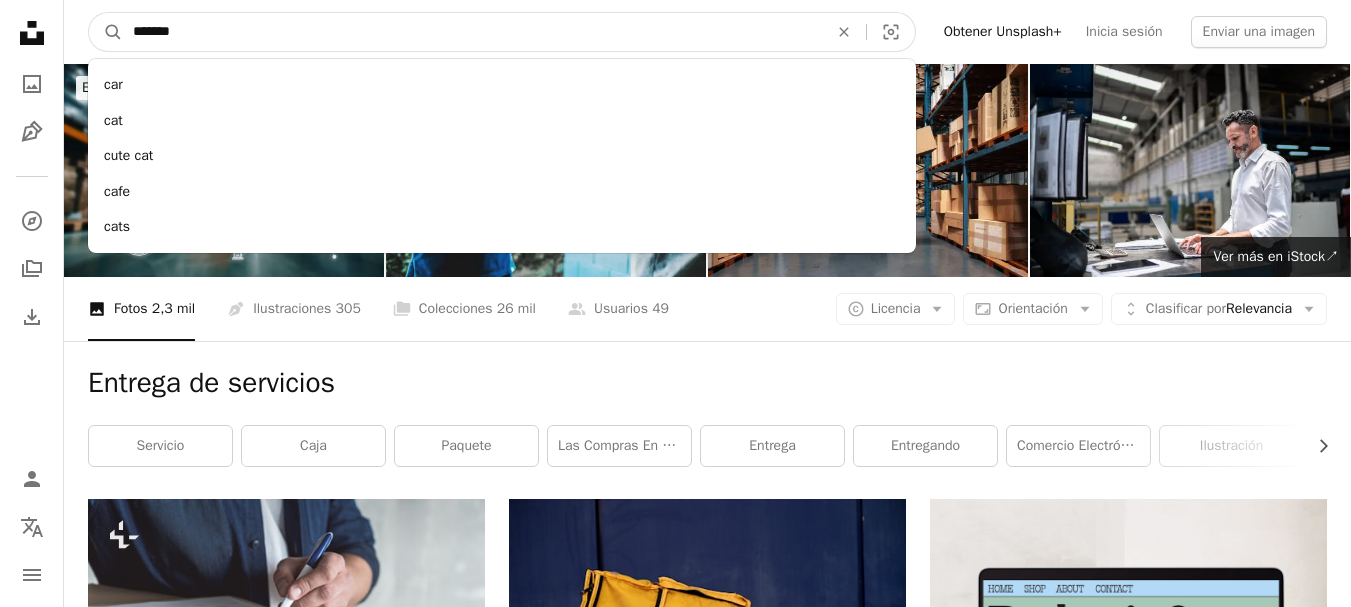 type on "*******" 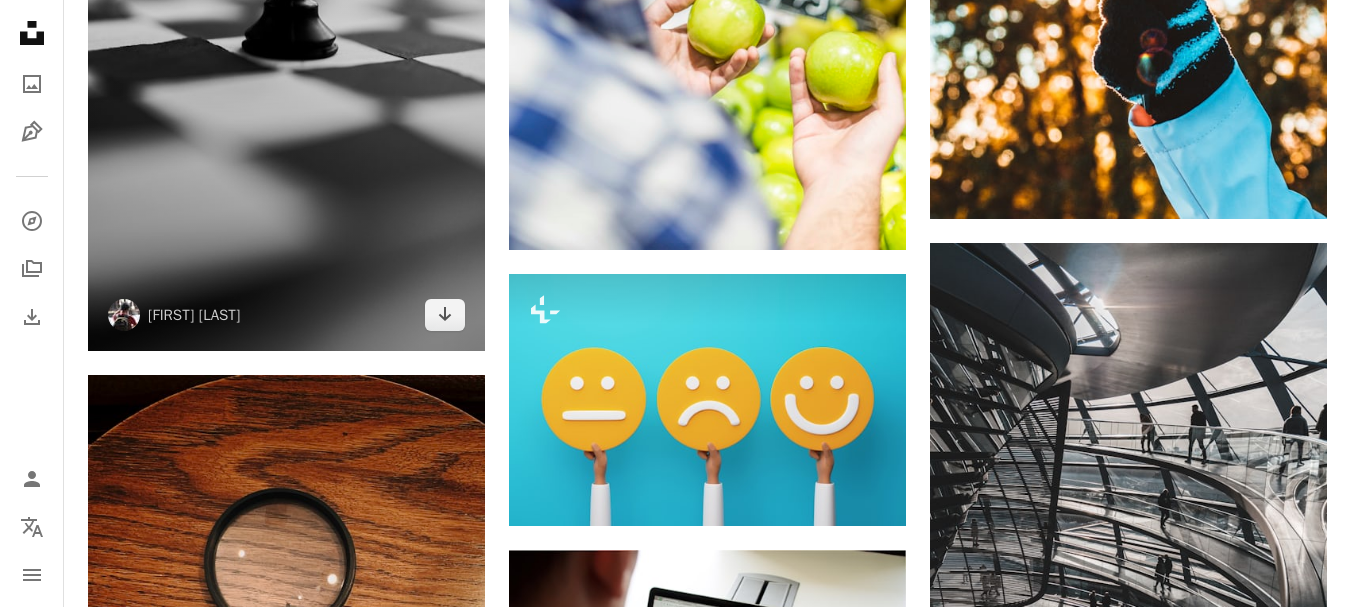 scroll, scrollTop: 1800, scrollLeft: 0, axis: vertical 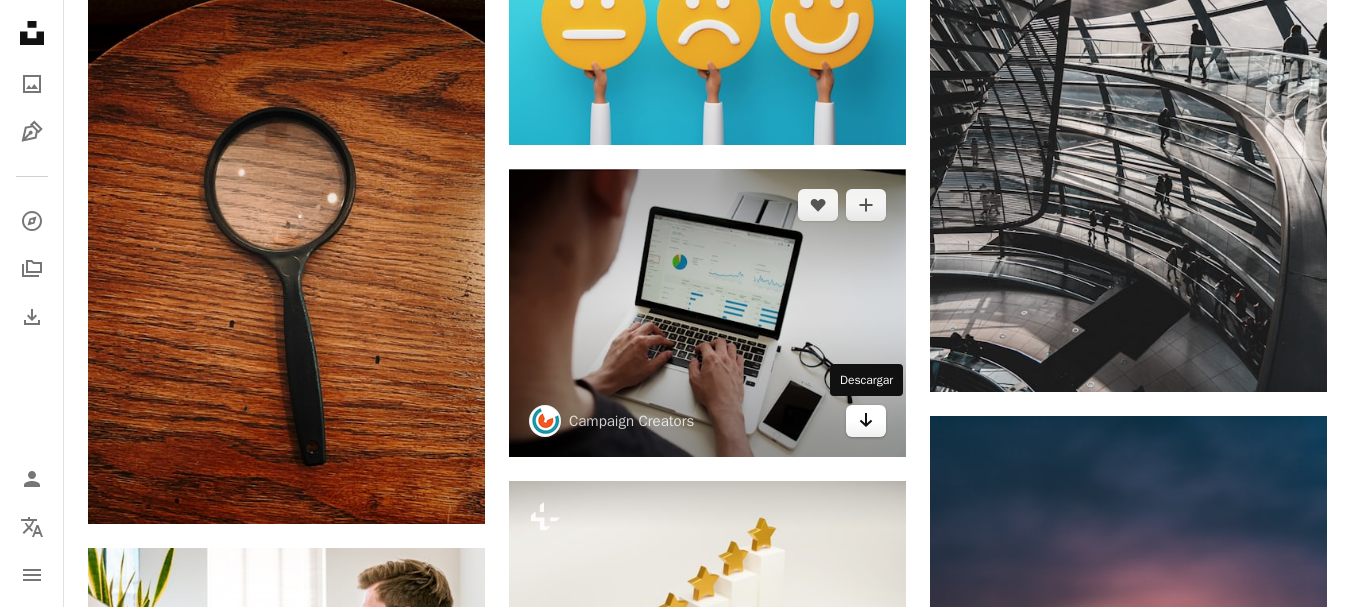 click on "Arrow pointing down" 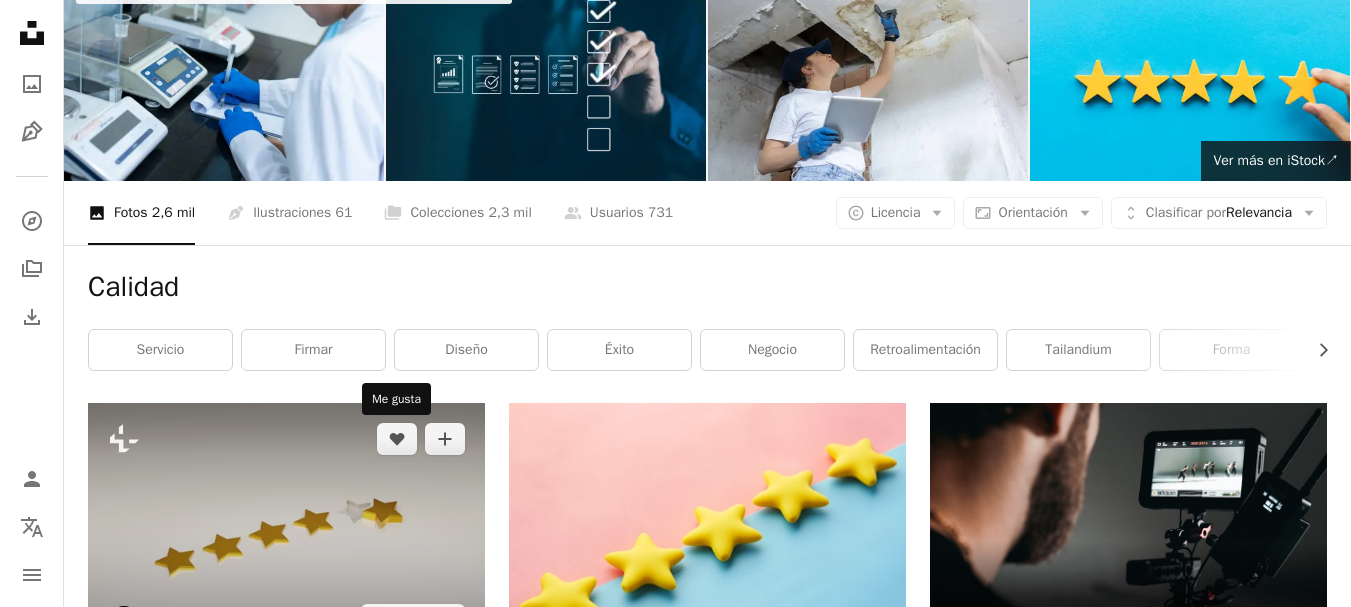 scroll, scrollTop: 0, scrollLeft: 0, axis: both 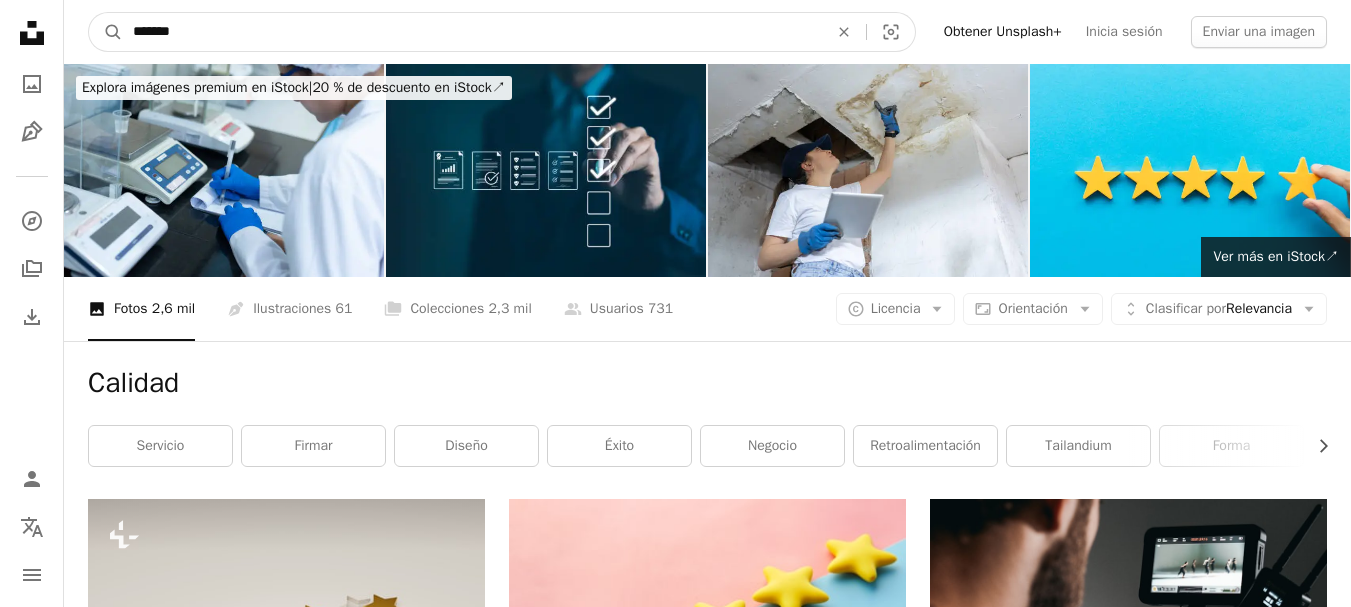 drag, startPoint x: 186, startPoint y: 31, endPoint x: 44, endPoint y: -1, distance: 145.56099 